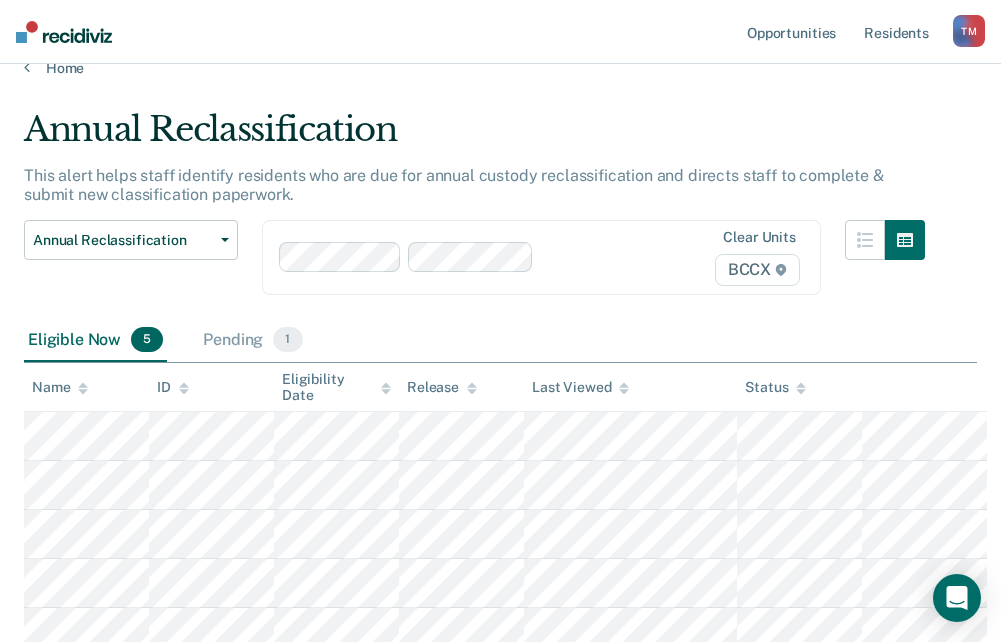 scroll, scrollTop: 44, scrollLeft: 0, axis: vertical 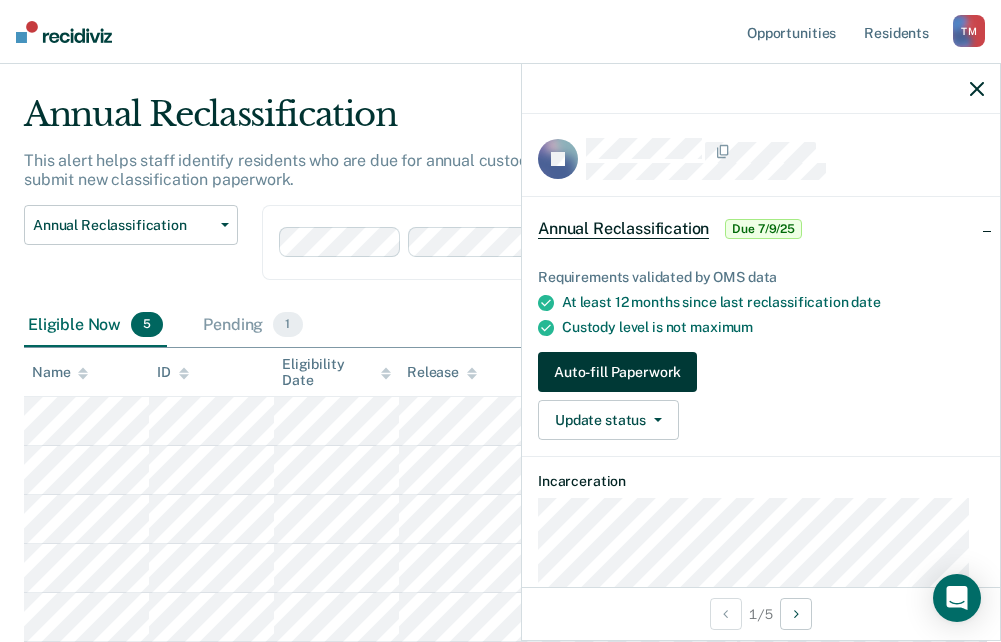 click on "Auto-fill Paperwork" at bounding box center [617, 372] 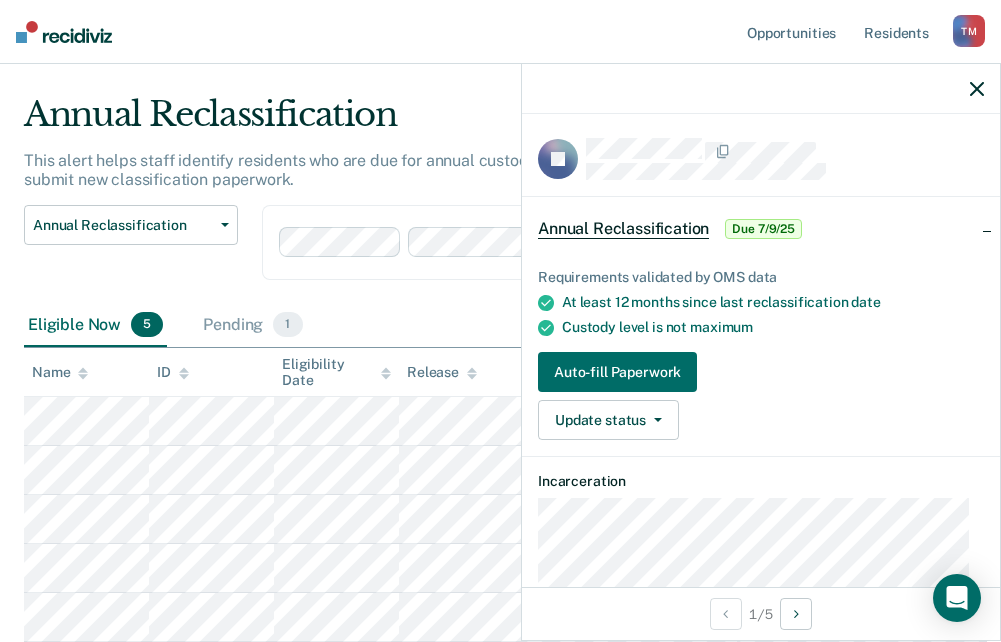 click on "Annual Reclassification Due [DATE]" at bounding box center (761, 229) 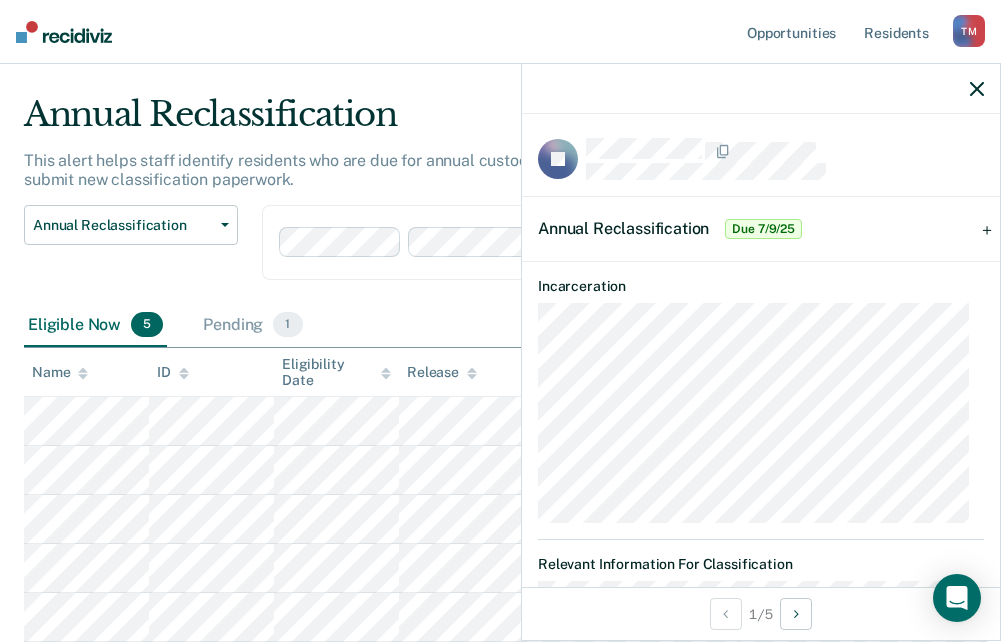 click on "Annual Reclassification Due [DATE]" at bounding box center [761, 229] 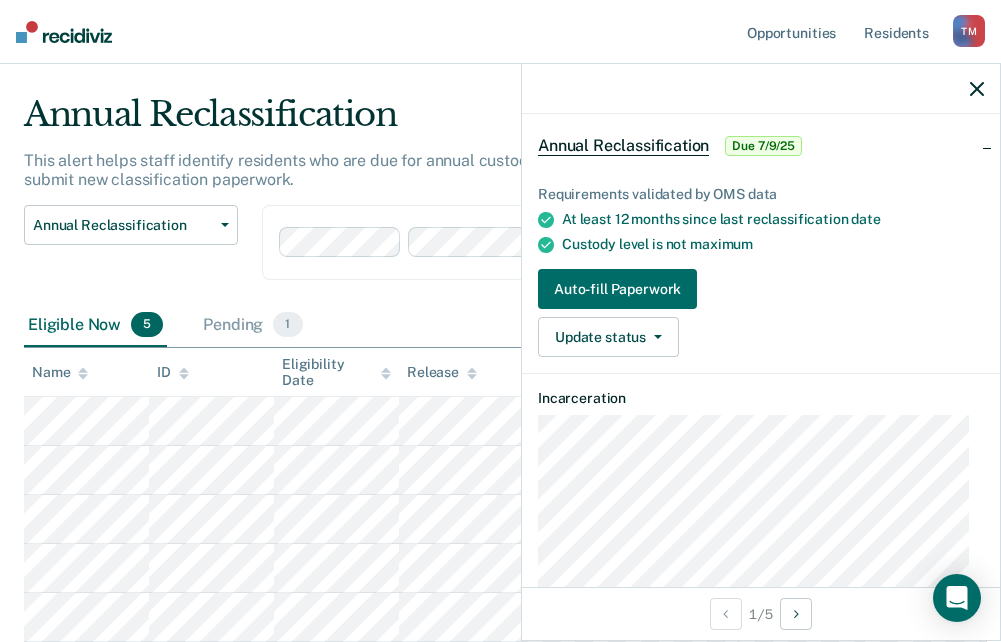 scroll, scrollTop: 0, scrollLeft: 0, axis: both 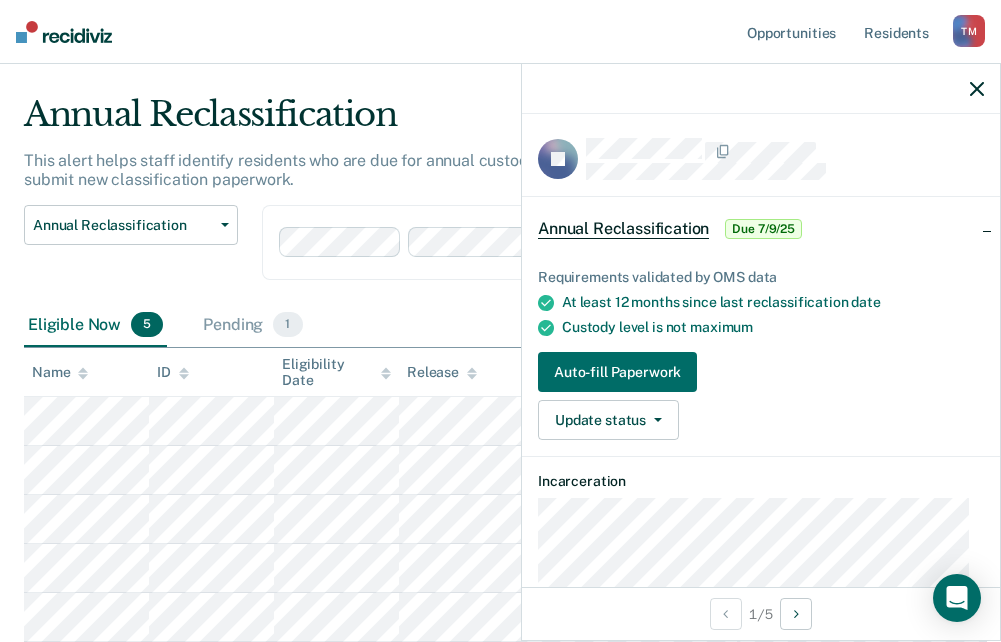 click on "T M" at bounding box center [969, 31] 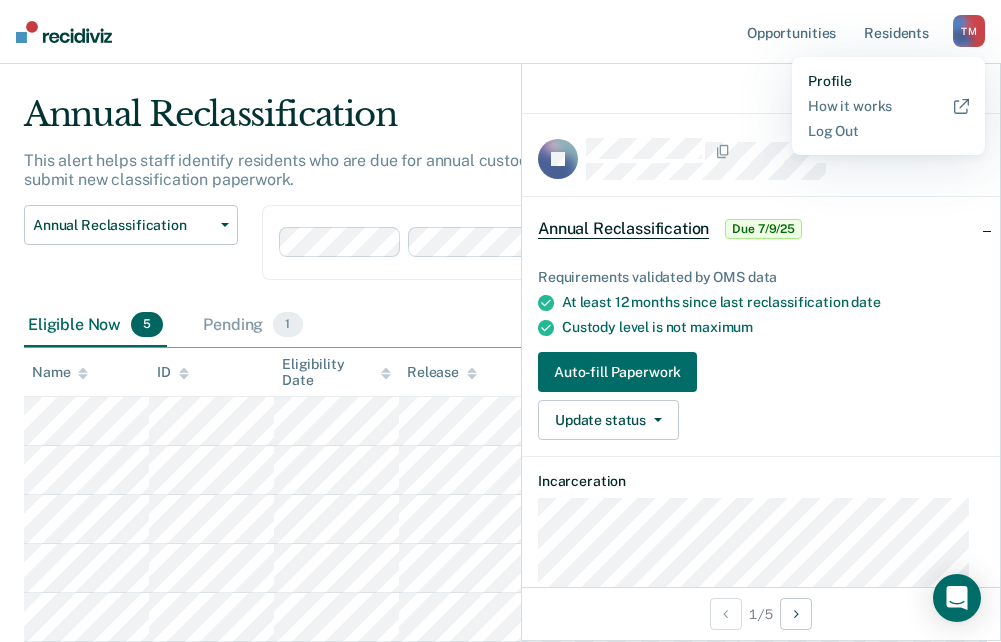 click on "Profile" at bounding box center [888, 81] 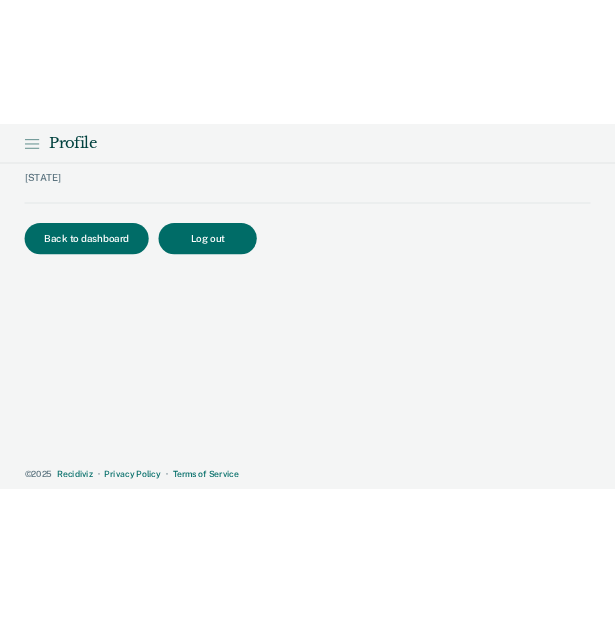 scroll, scrollTop: 0, scrollLeft: 0, axis: both 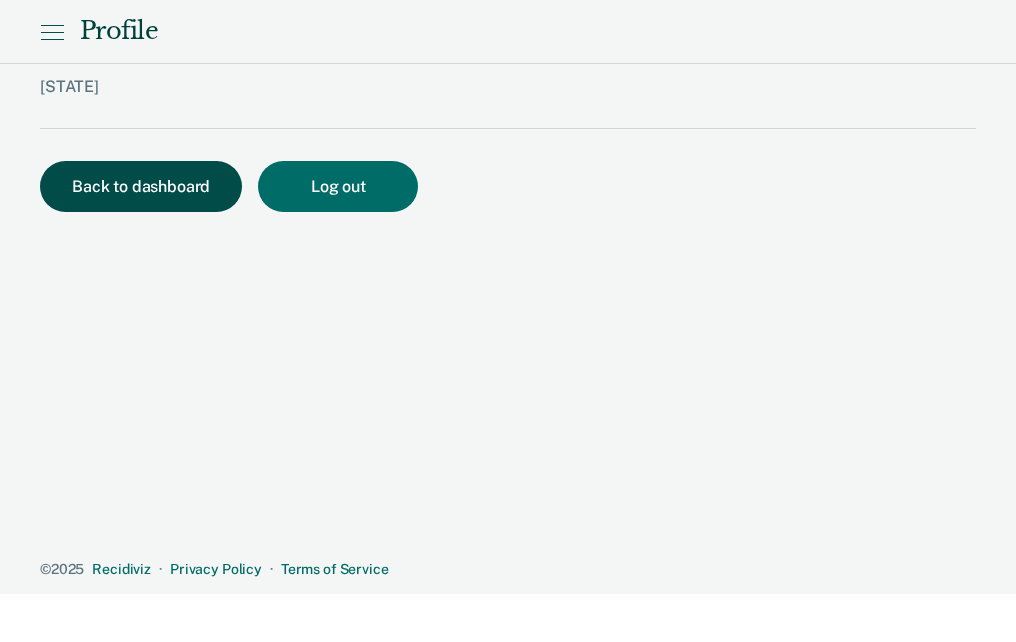 click on "Back to dashboard" at bounding box center (141, 186) 